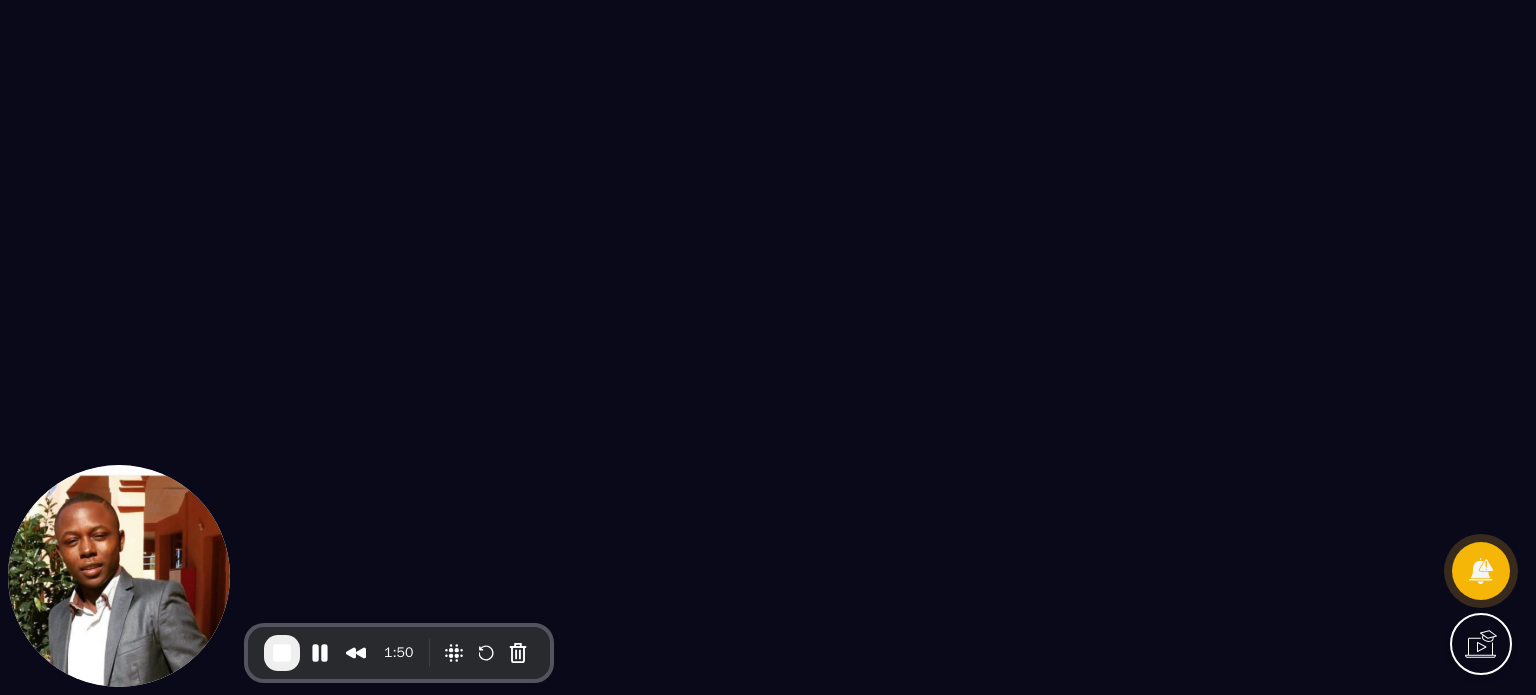 scroll, scrollTop: 0, scrollLeft: 0, axis: both 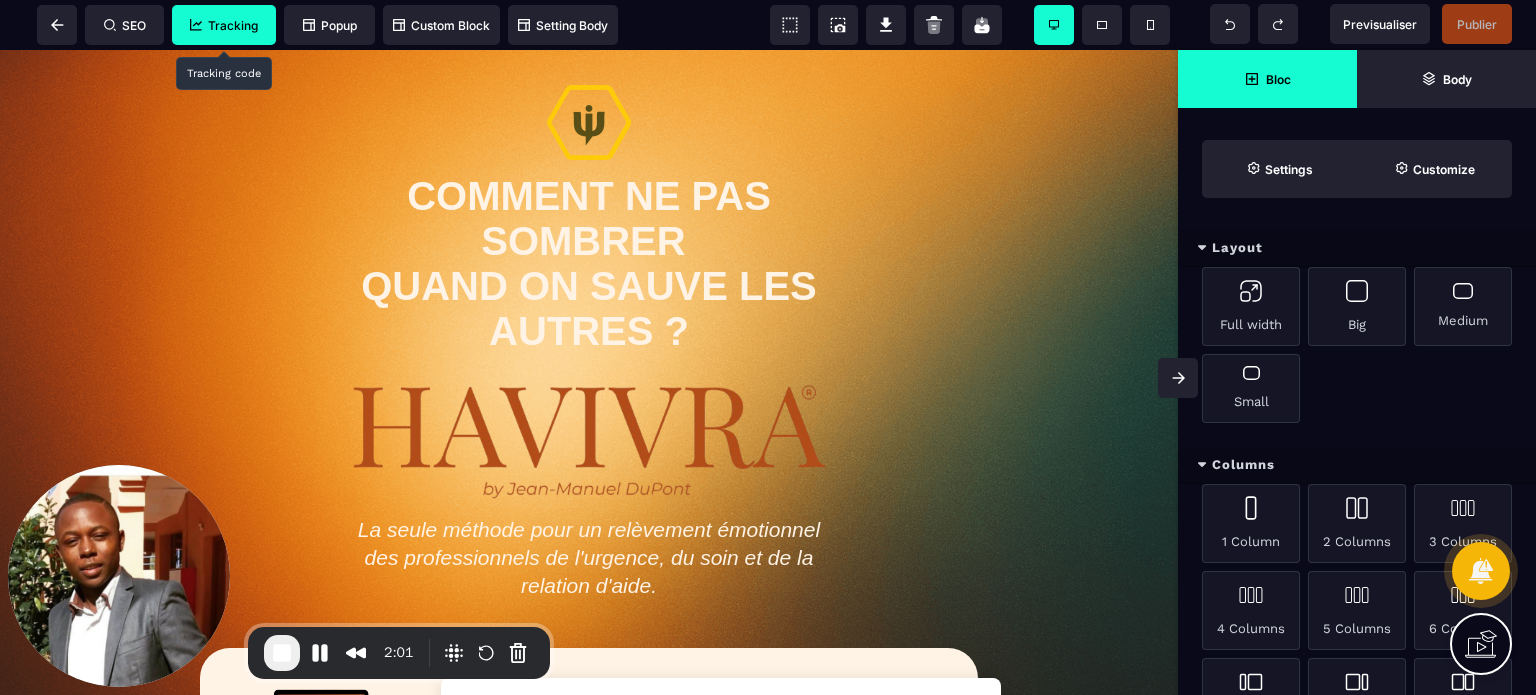 click on "Tracking" at bounding box center (224, 25) 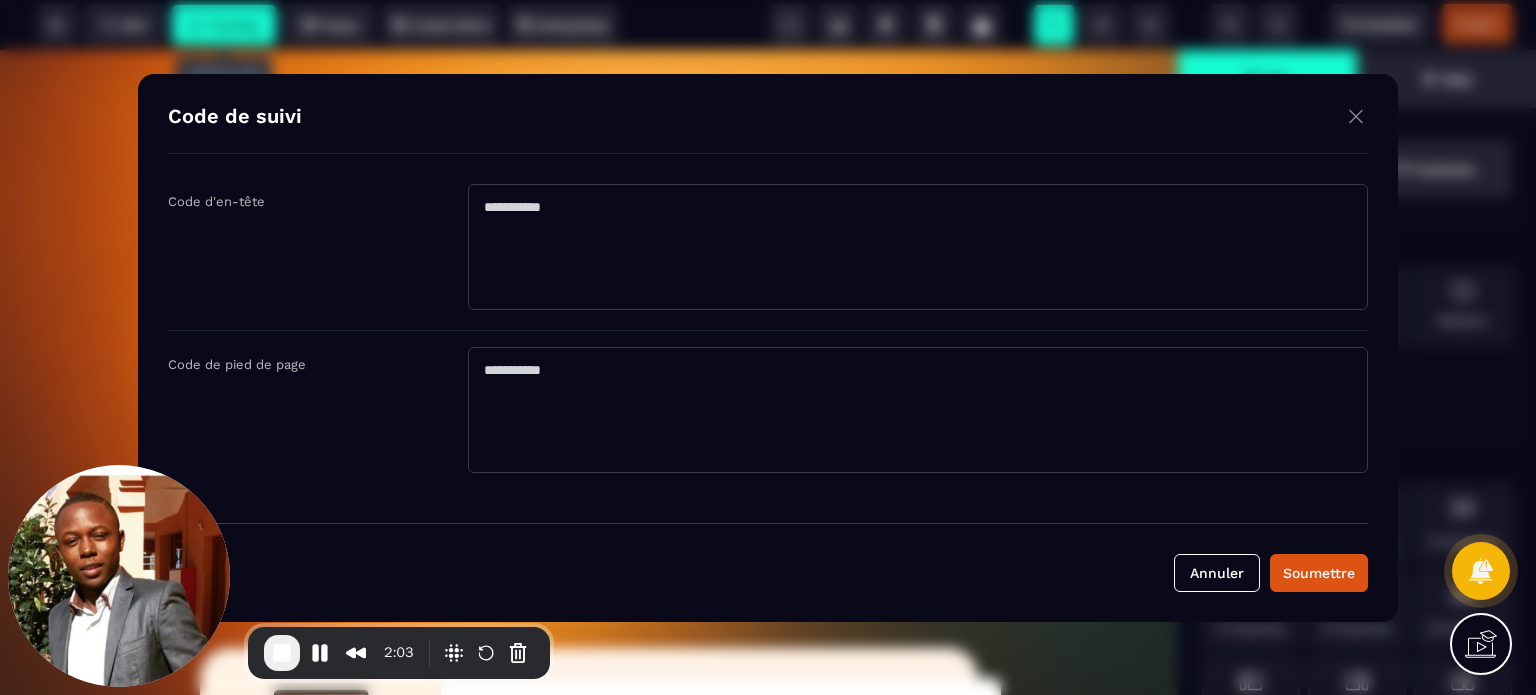 click at bounding box center (1356, 116) 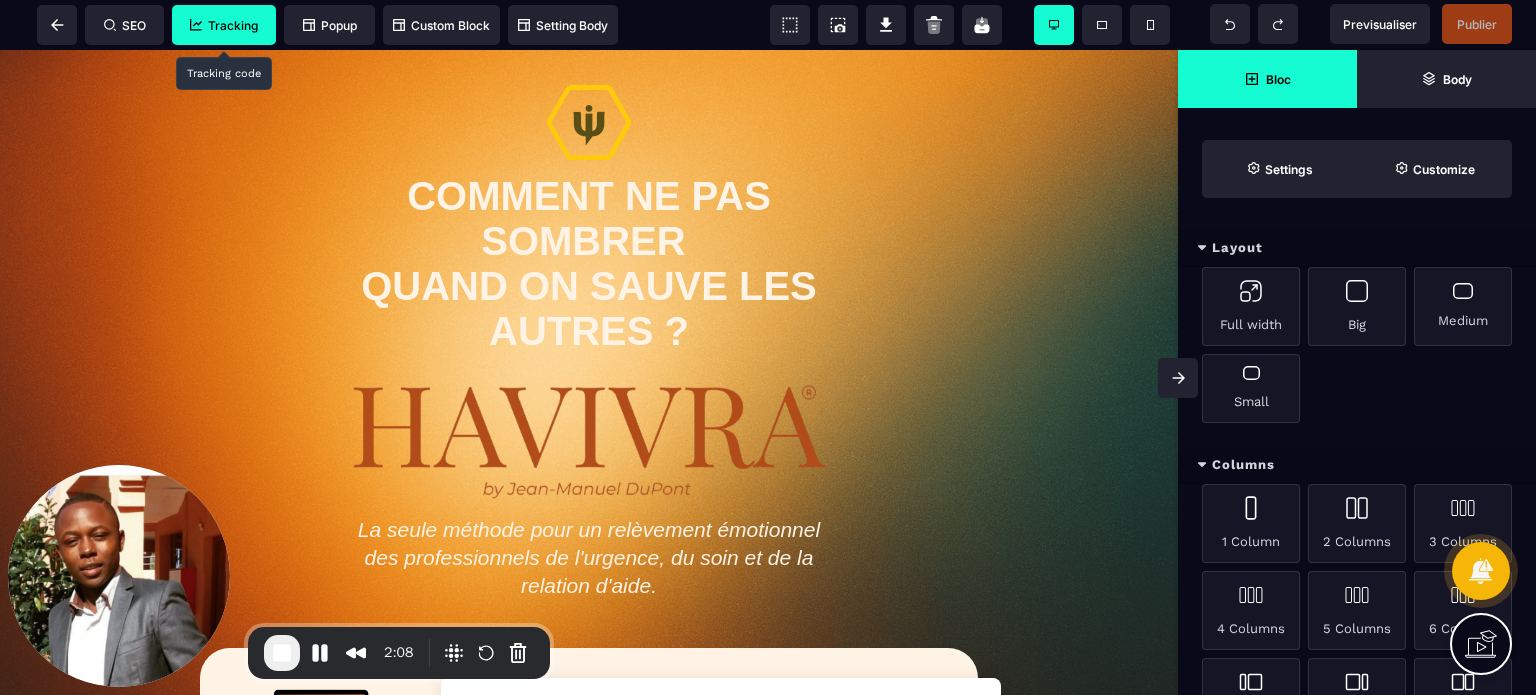 click at bounding box center [1178, 378] 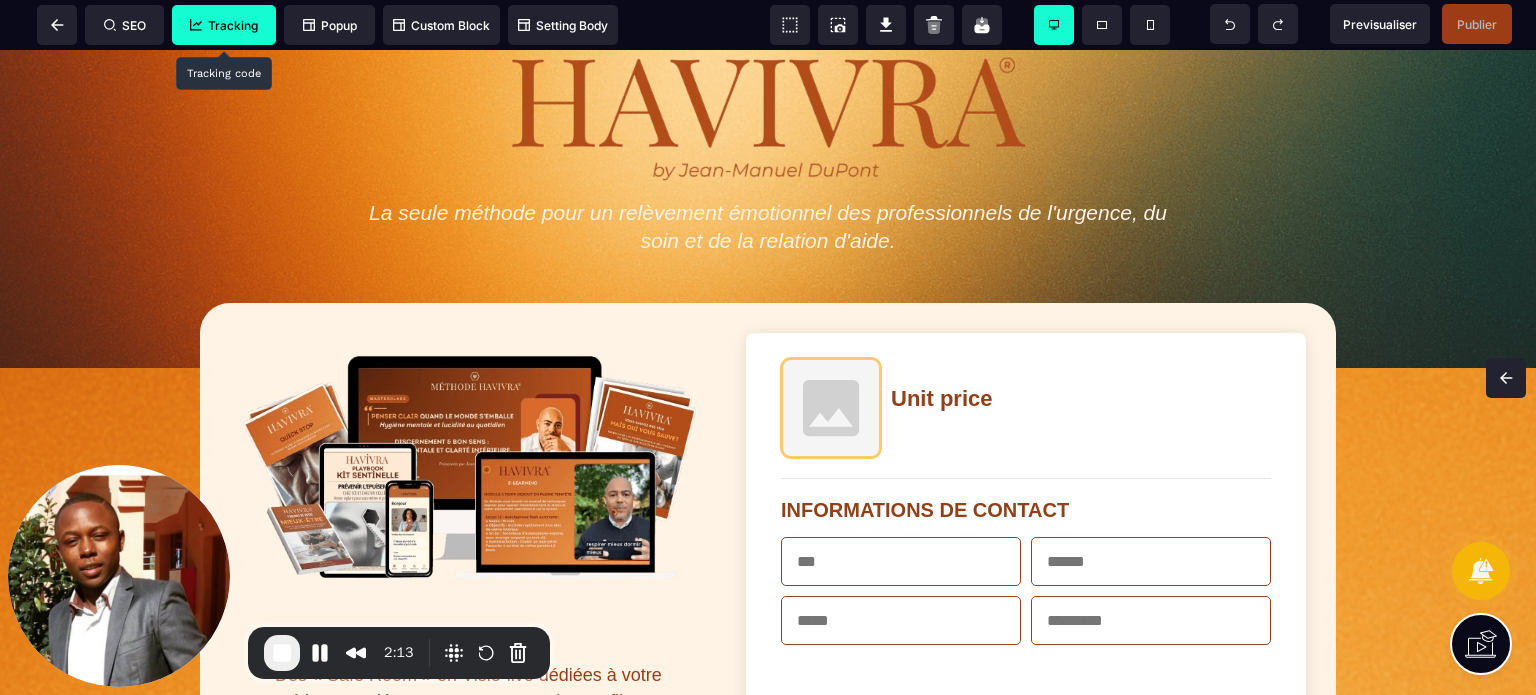 scroll, scrollTop: 256, scrollLeft: 0, axis: vertical 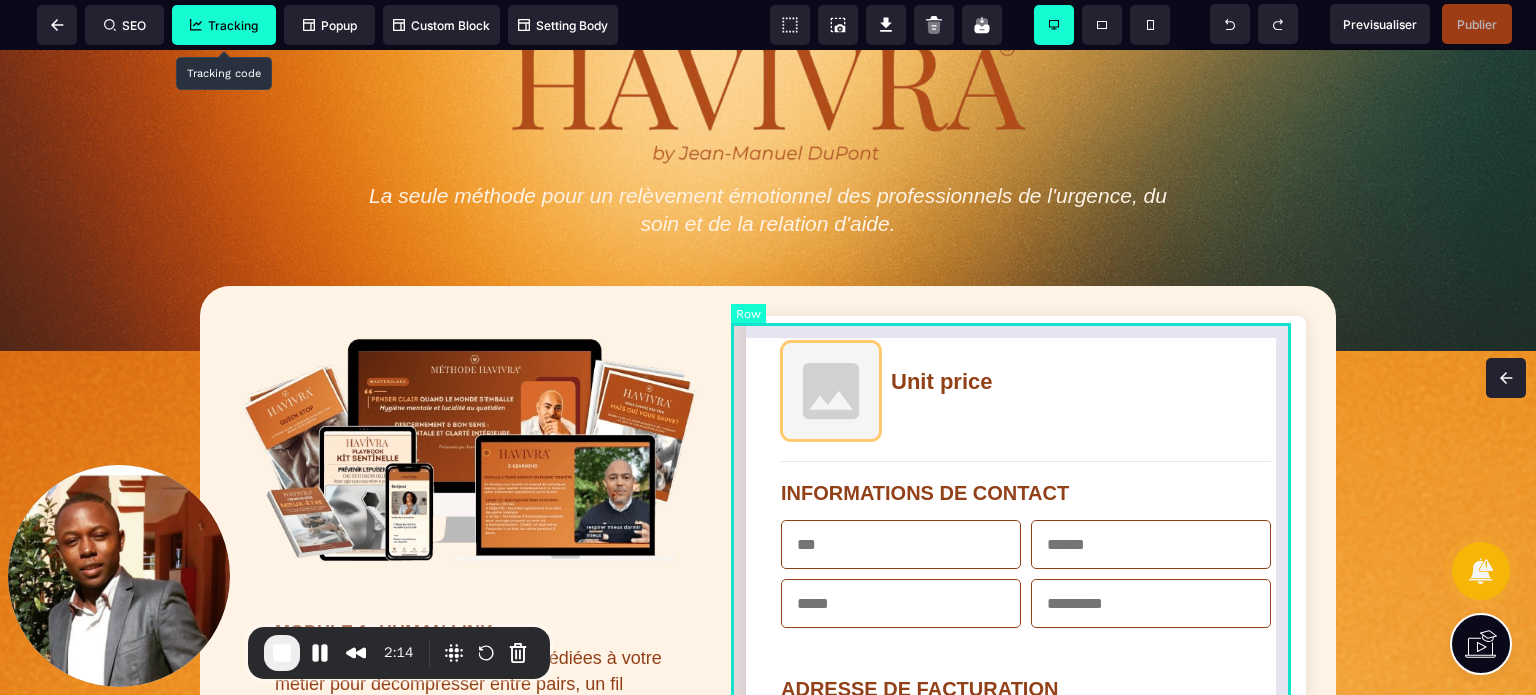 click on "Unit price INFORMATIONS DE CONTACT ADRESSE DE FACTURATION Professionnel INFORMATIONS DE PAIEMENT Affirm Apple Pay Bancontact Carte de crédit Cash App Pay EPS Giropay Ideal Karna Link Affirm is a 'Buy Now, Pay Later' method that enables customers in the US and Canada to pay in instalments / monthly payments. Apple Pay enables frictionless card payments and eliminates the need to manually type card or shipping details. Apple Pay requires registration and verification of trusted domains to enable web use. To enable Apple Pay for your iOS app, you must configure your iOS certificates. Accept payments using Bancontact, Belgium's most popular payment method. Accept Visa, Mastercard, American Express, Discover, Diners Club, JCB and China UnionPay payments from customers worldwide. Cash App Pay enables customers to frictionlessly authenticate payments in the Cash App using their stored balance or linked card.  Une fois Abonnement Paiement en plusieurs fois Abonnement Paiement en plusieurs fois Appliquer Promotion 0" at bounding box center [1026, 1022] 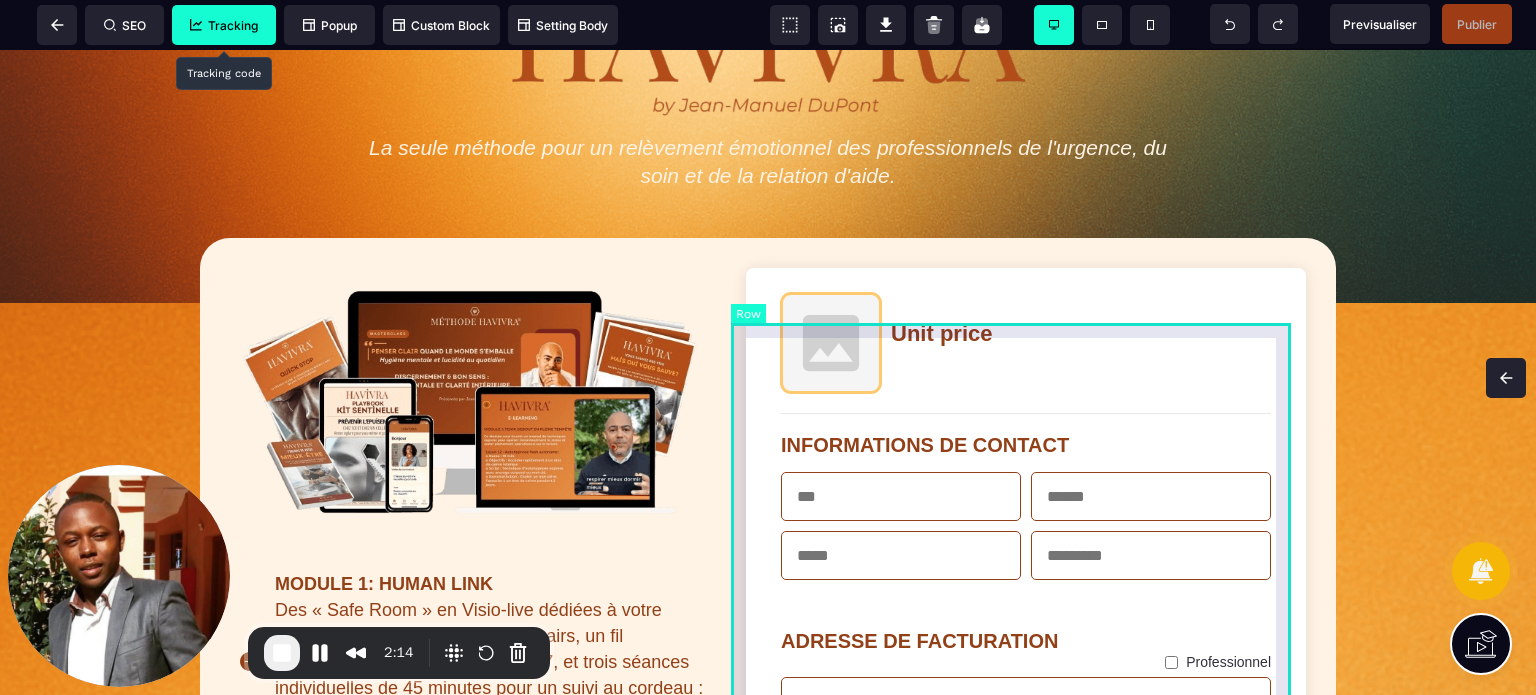 select on "*" 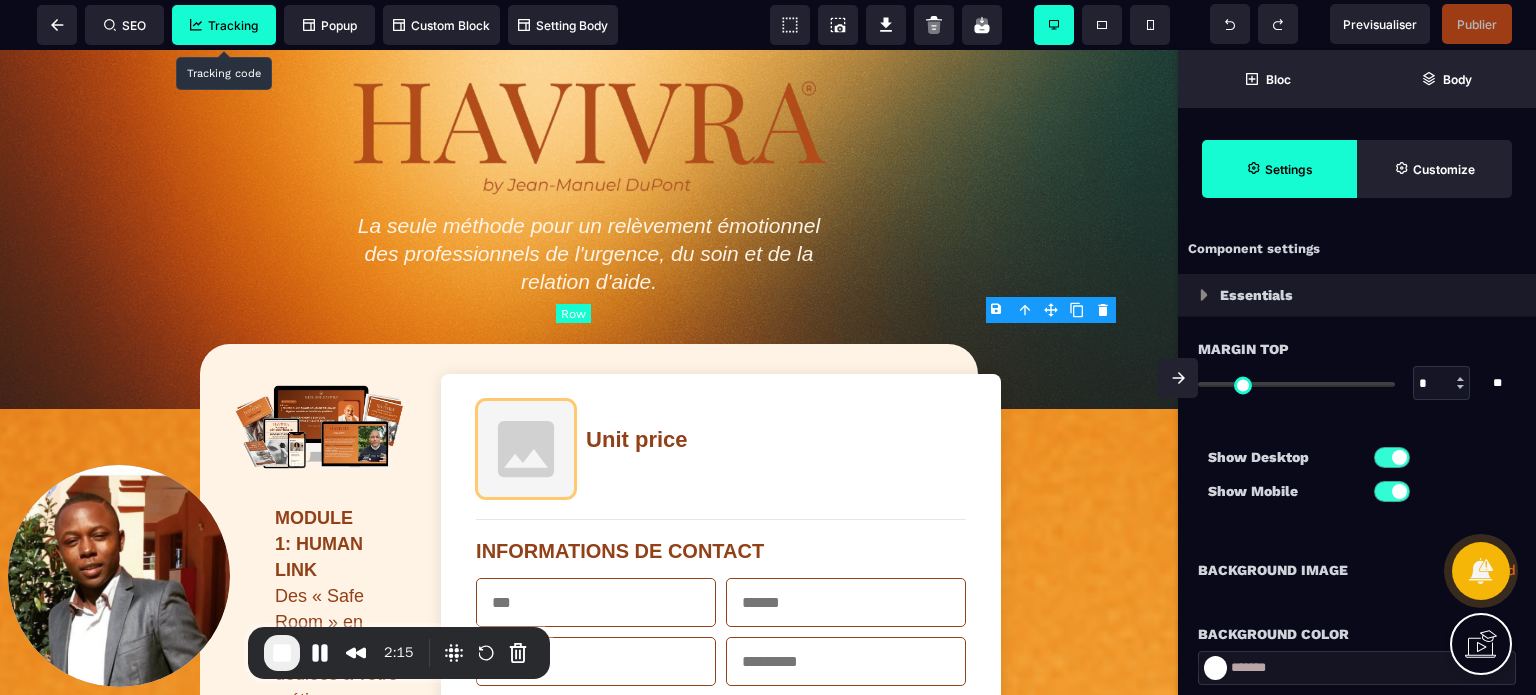 type on "*" 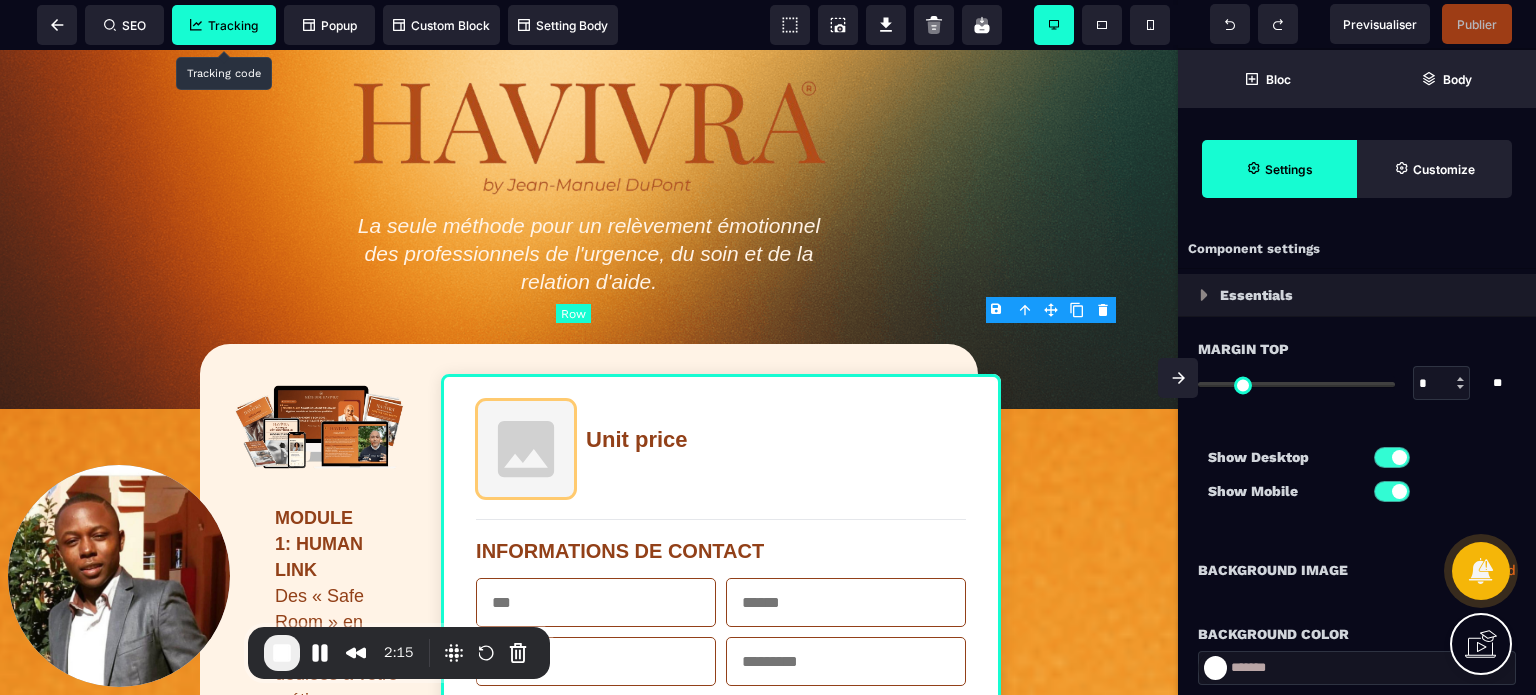 type on "***" 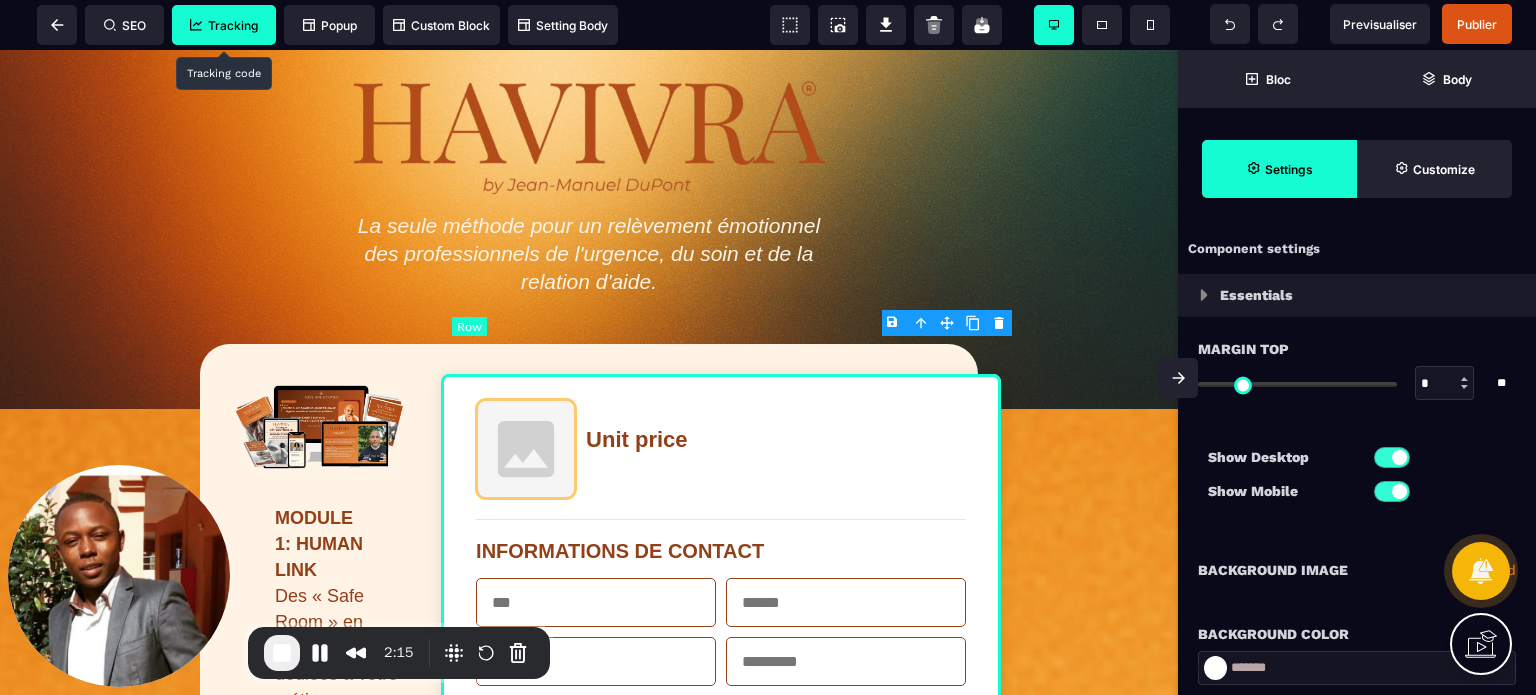 scroll, scrollTop: 353, scrollLeft: 0, axis: vertical 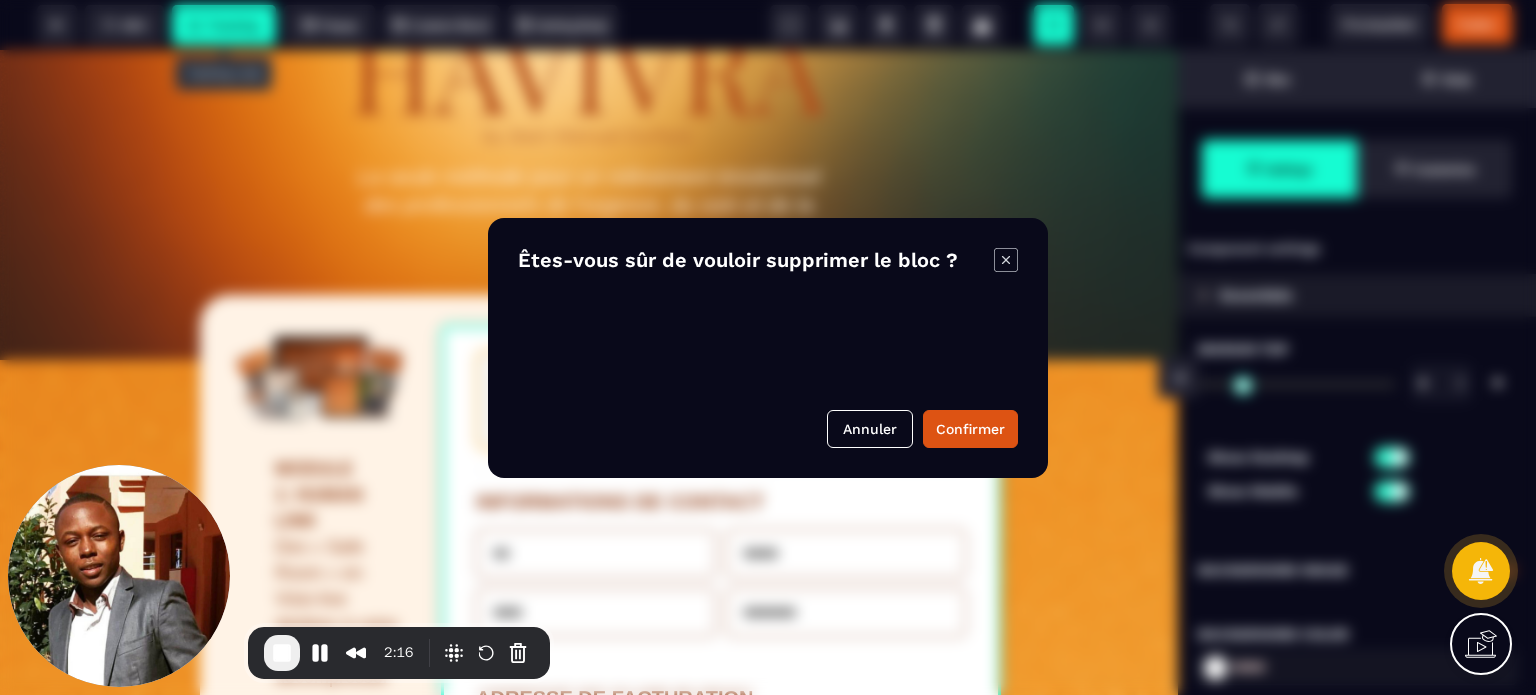 click on "B I U S
A *******
plus
Column
SEO" at bounding box center [768, 347] 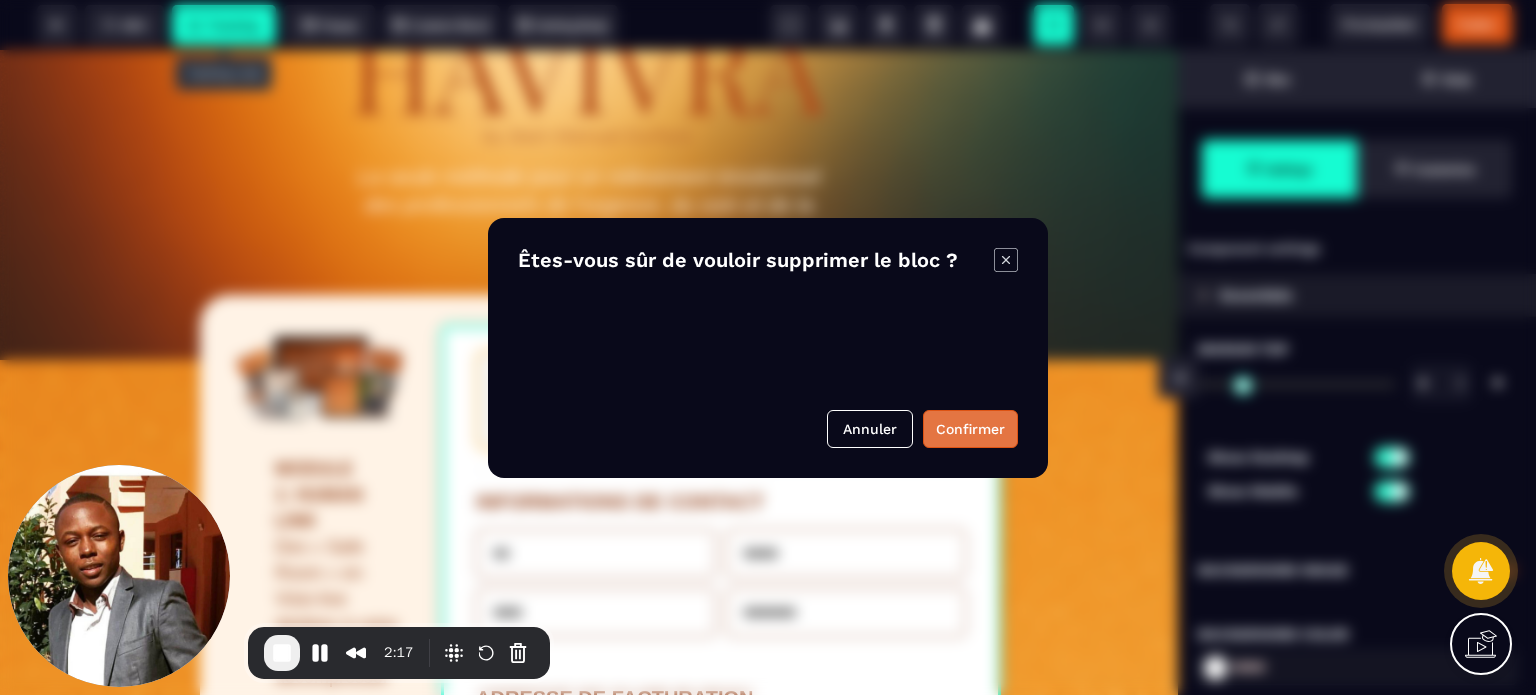 click on "Confirmer" at bounding box center (970, 429) 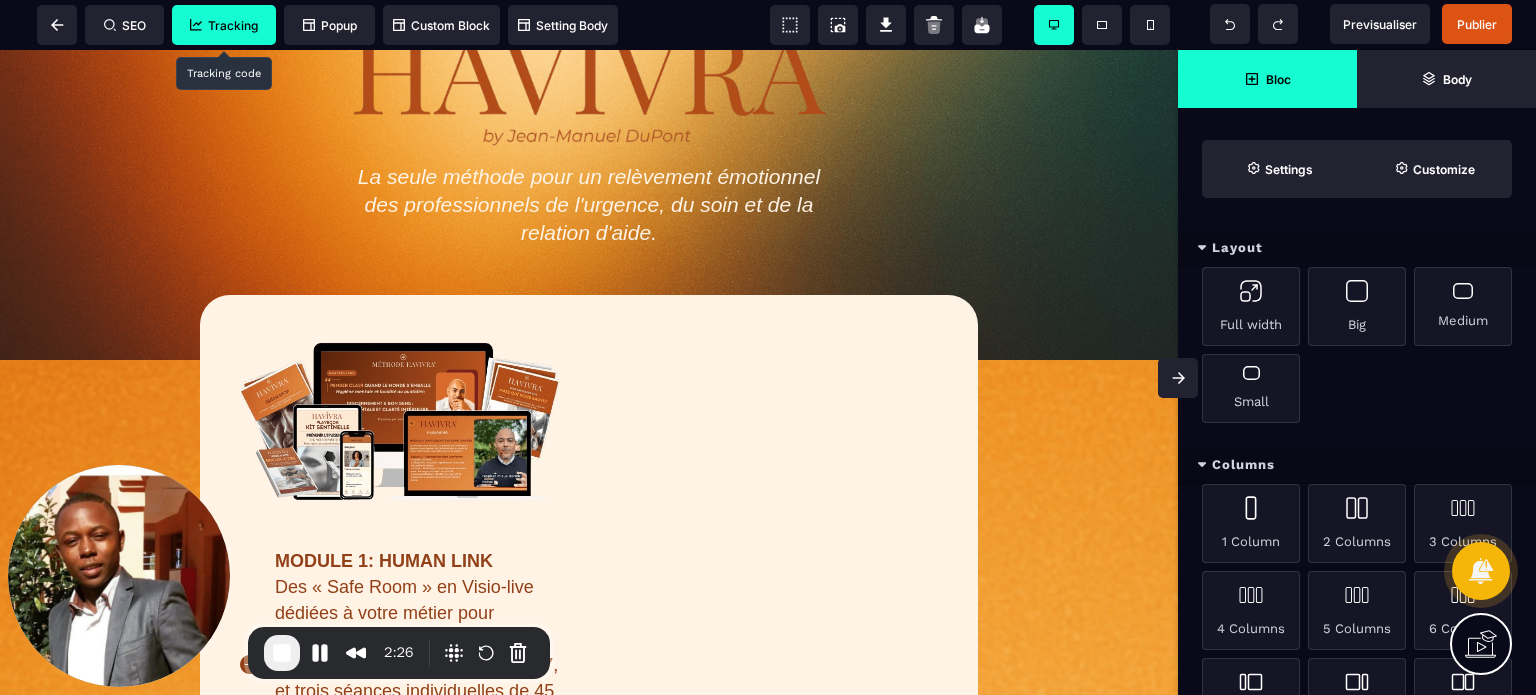 click on "Layout" at bounding box center (1357, 248) 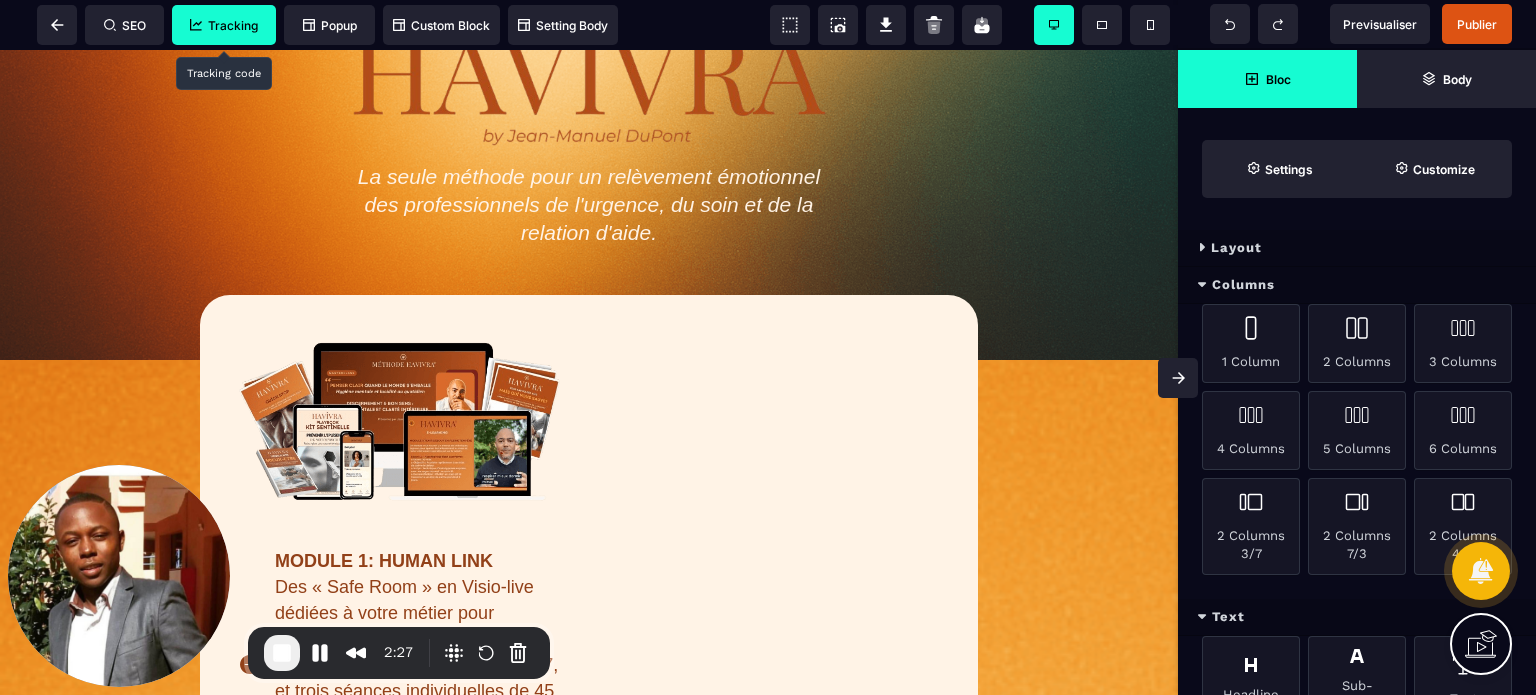 click on "Columns" at bounding box center (1357, 285) 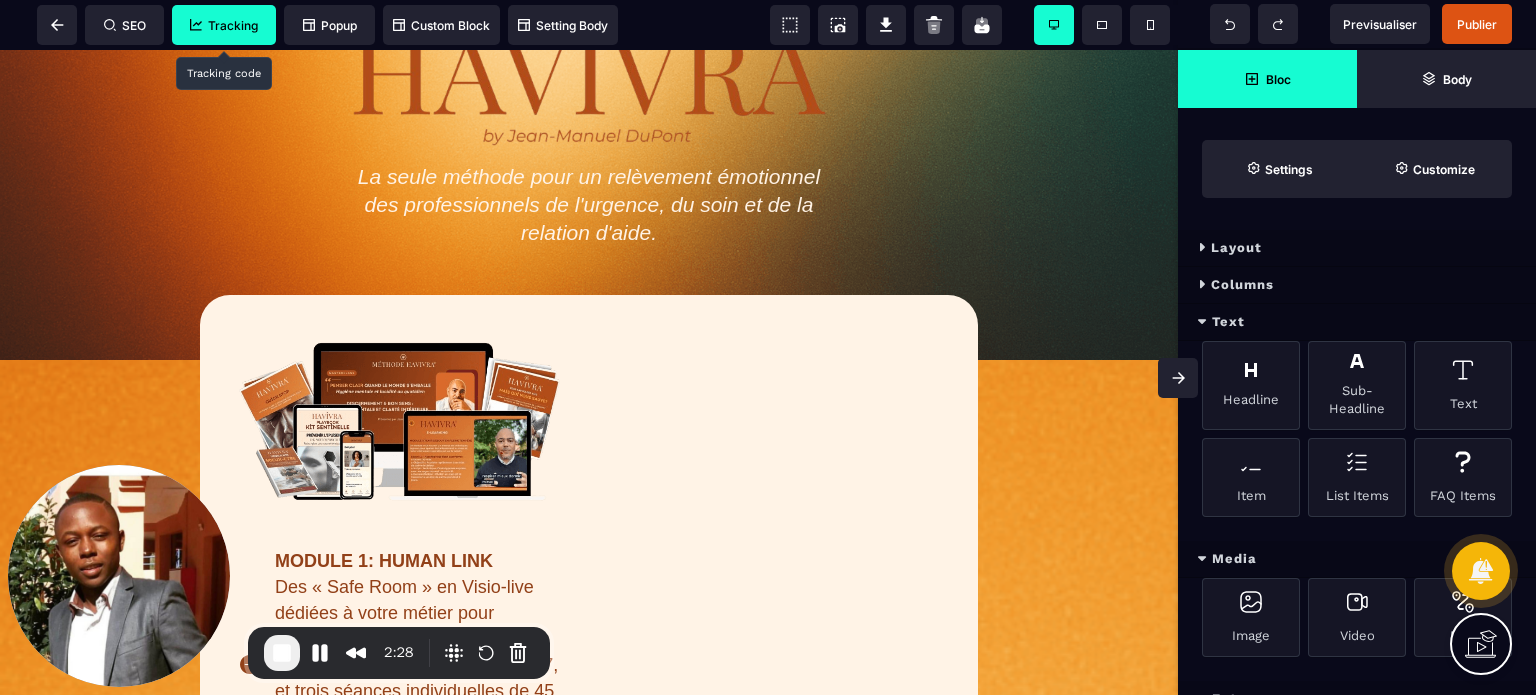 click on "Text" at bounding box center (1357, 322) 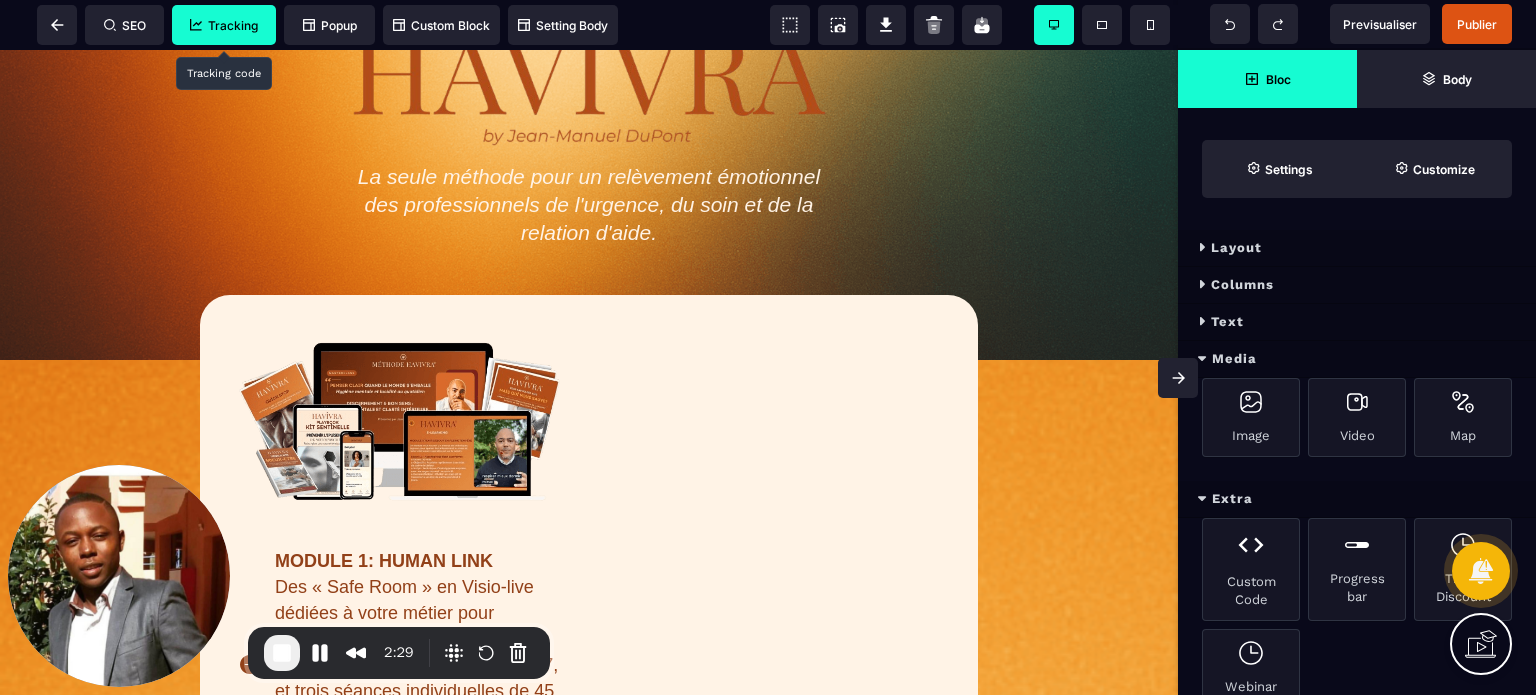 click on "Media" at bounding box center [1357, 359] 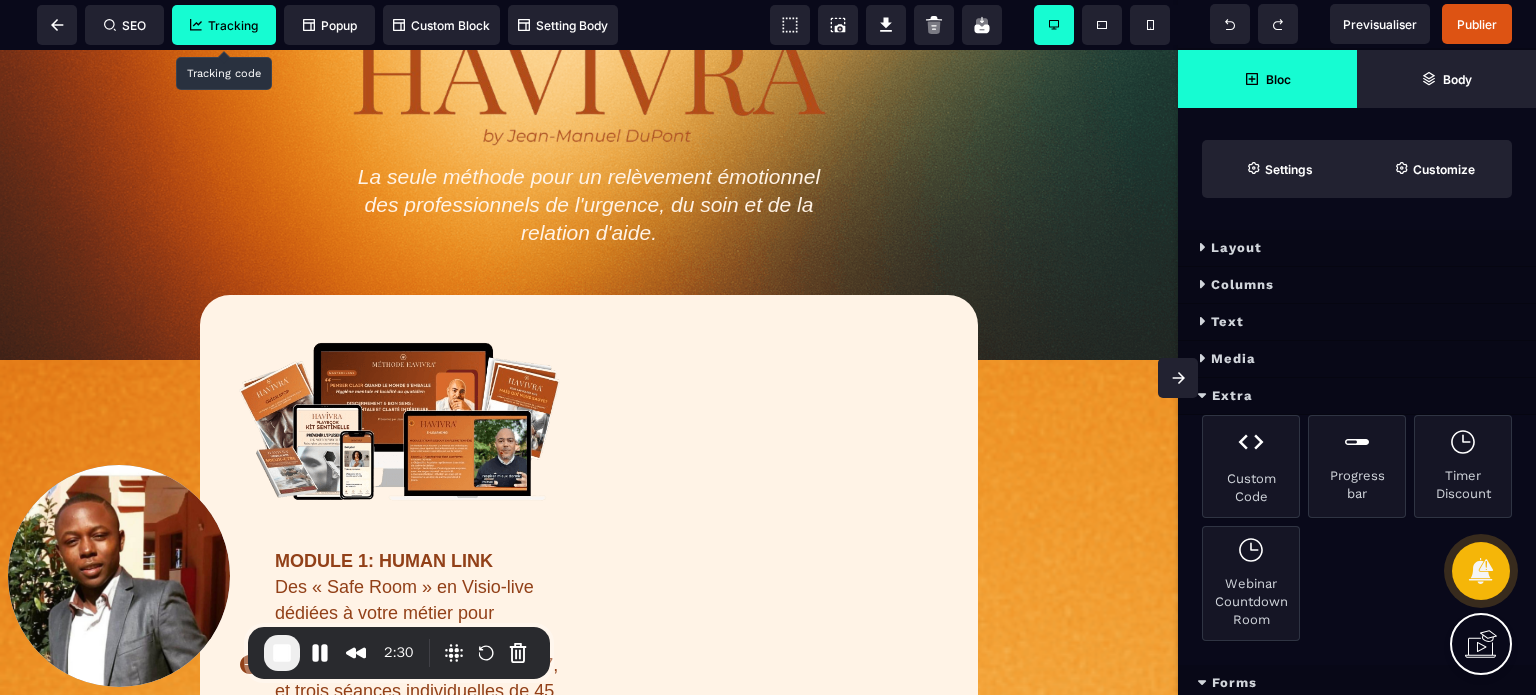 click on "Extra" at bounding box center [1357, 396] 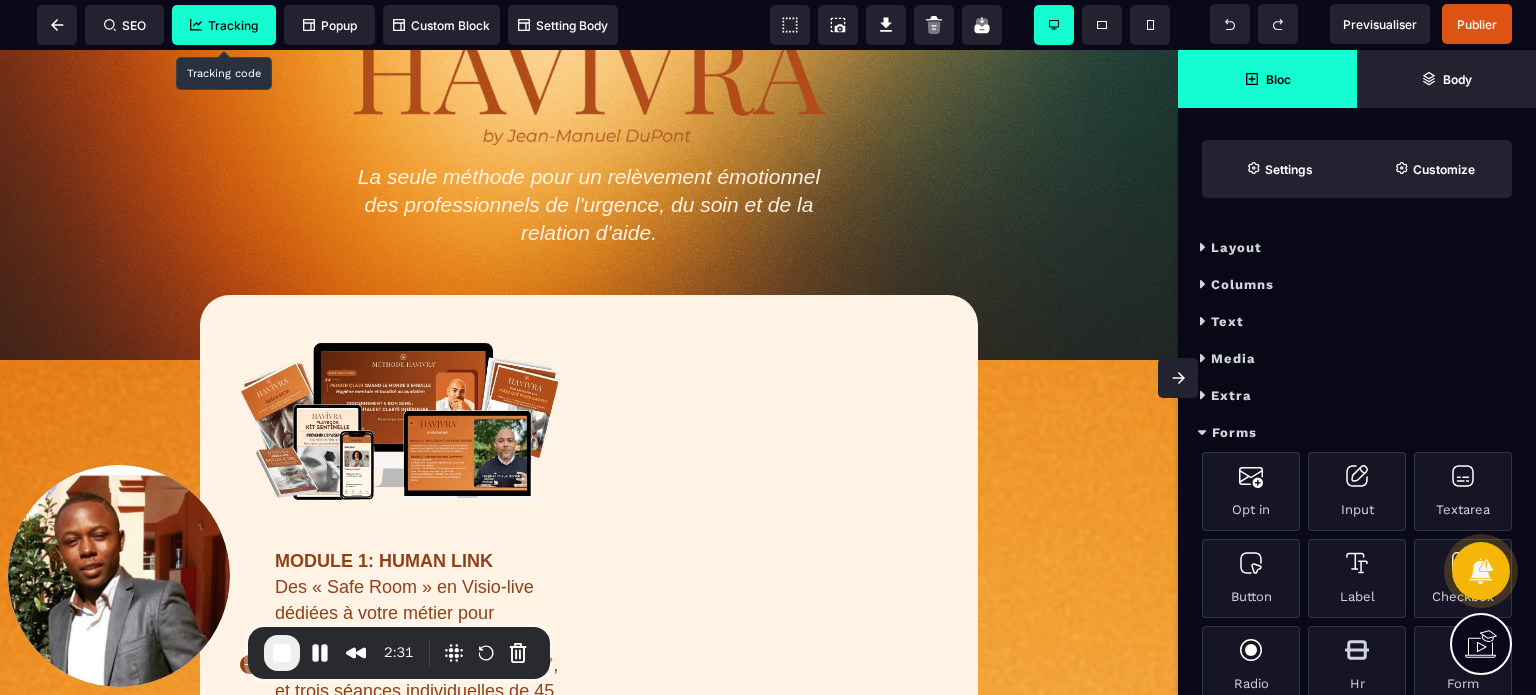 click on "Forms" at bounding box center (1357, 433) 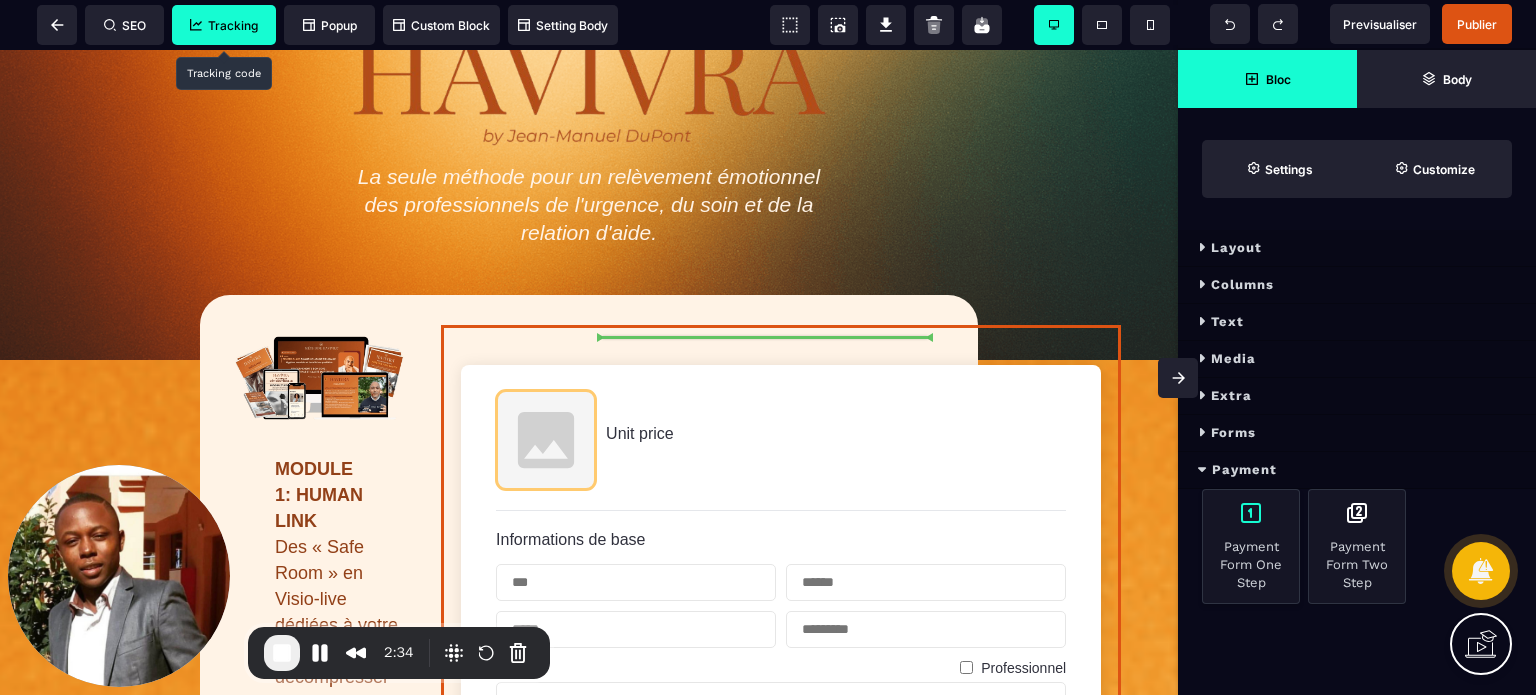 select on "**********" 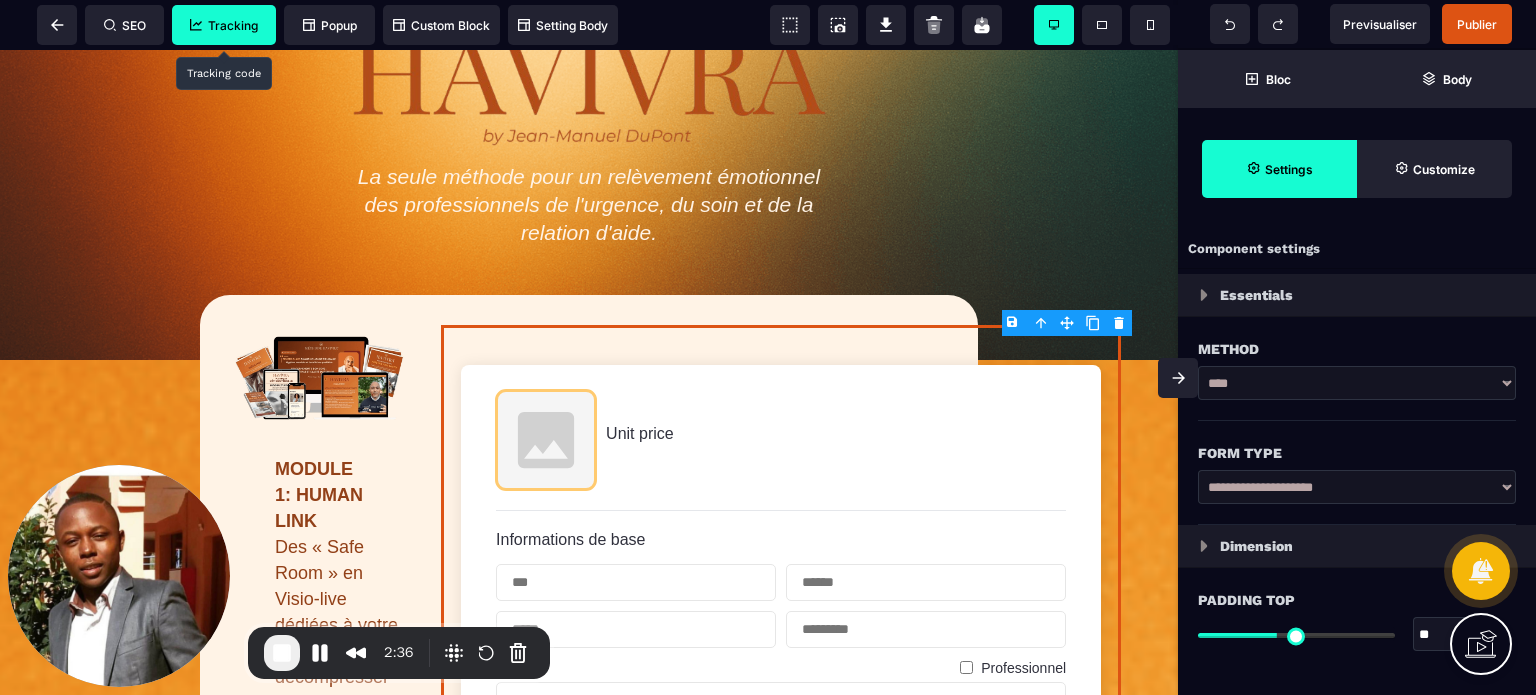 click at bounding box center (1178, 378) 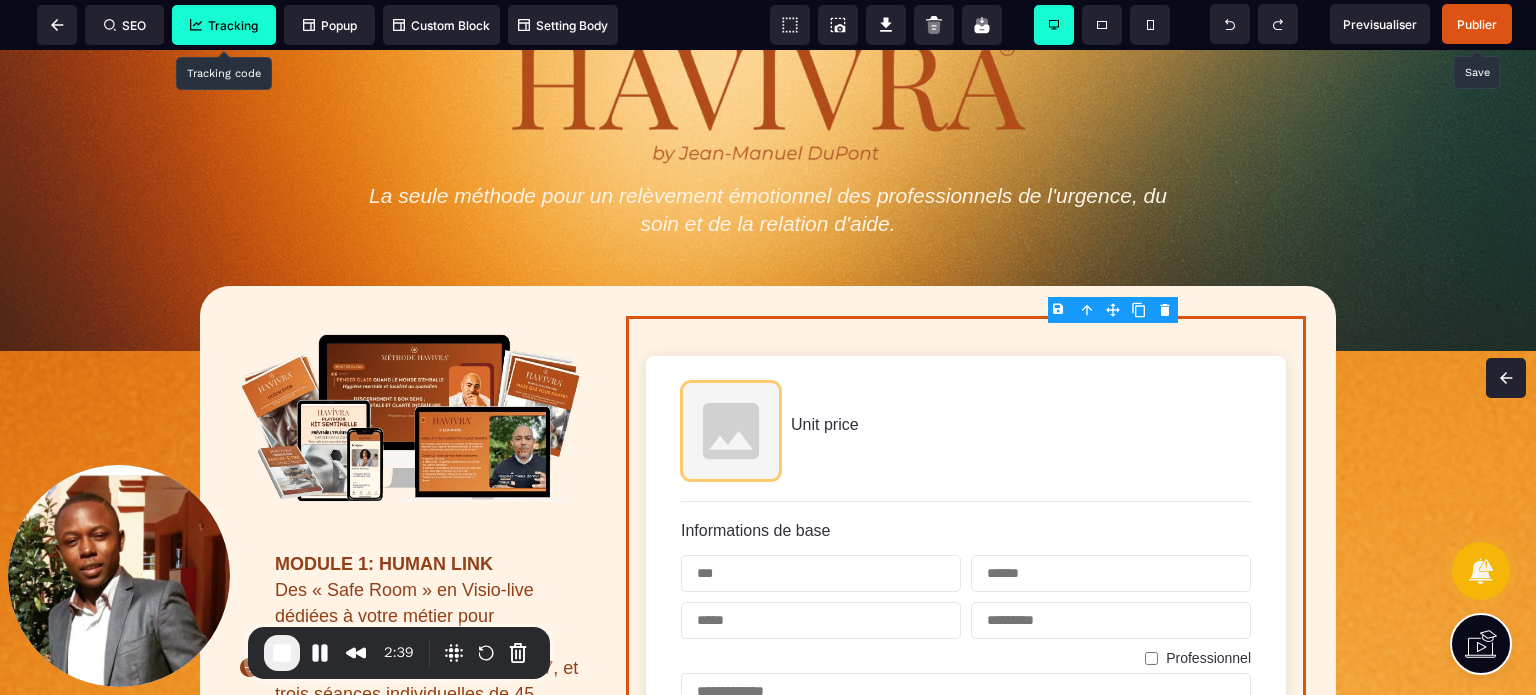 click on "Publier" at bounding box center [1477, 24] 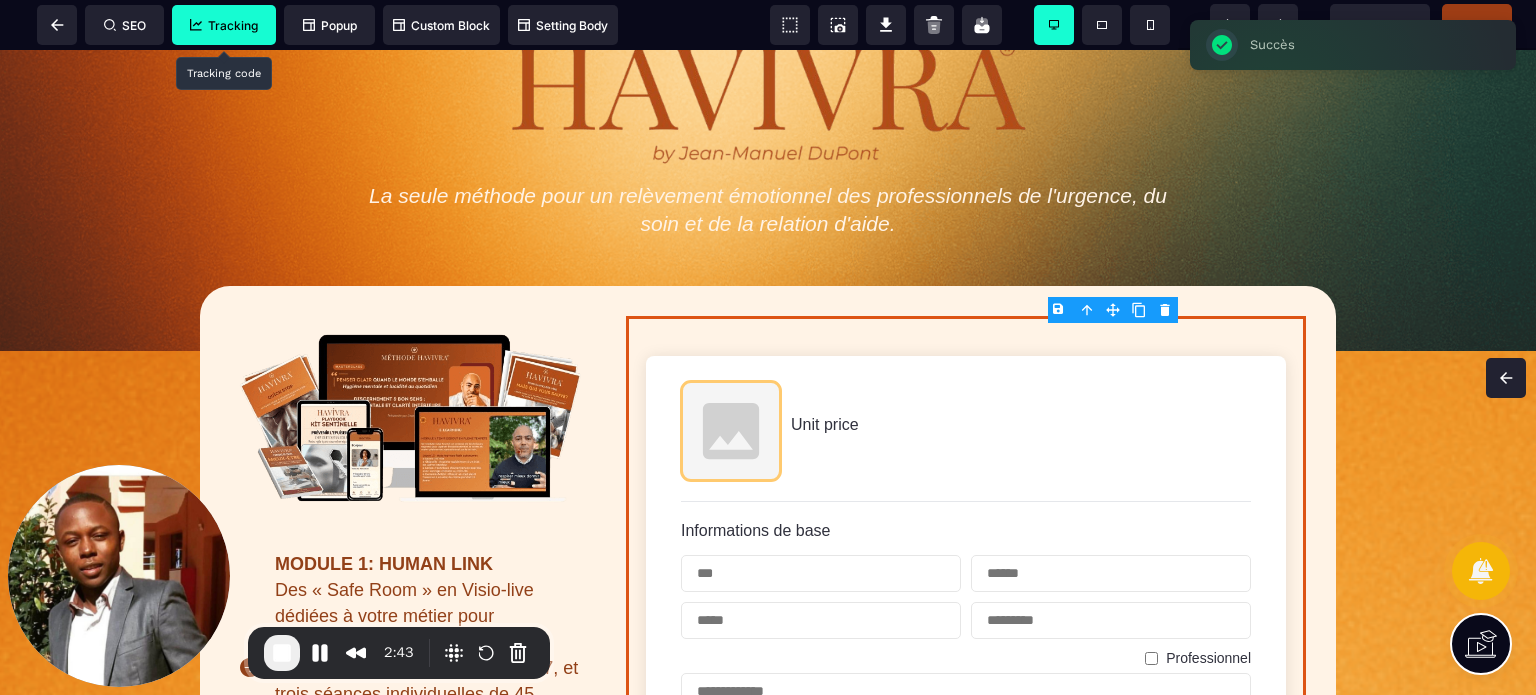click at bounding box center (57, 25) 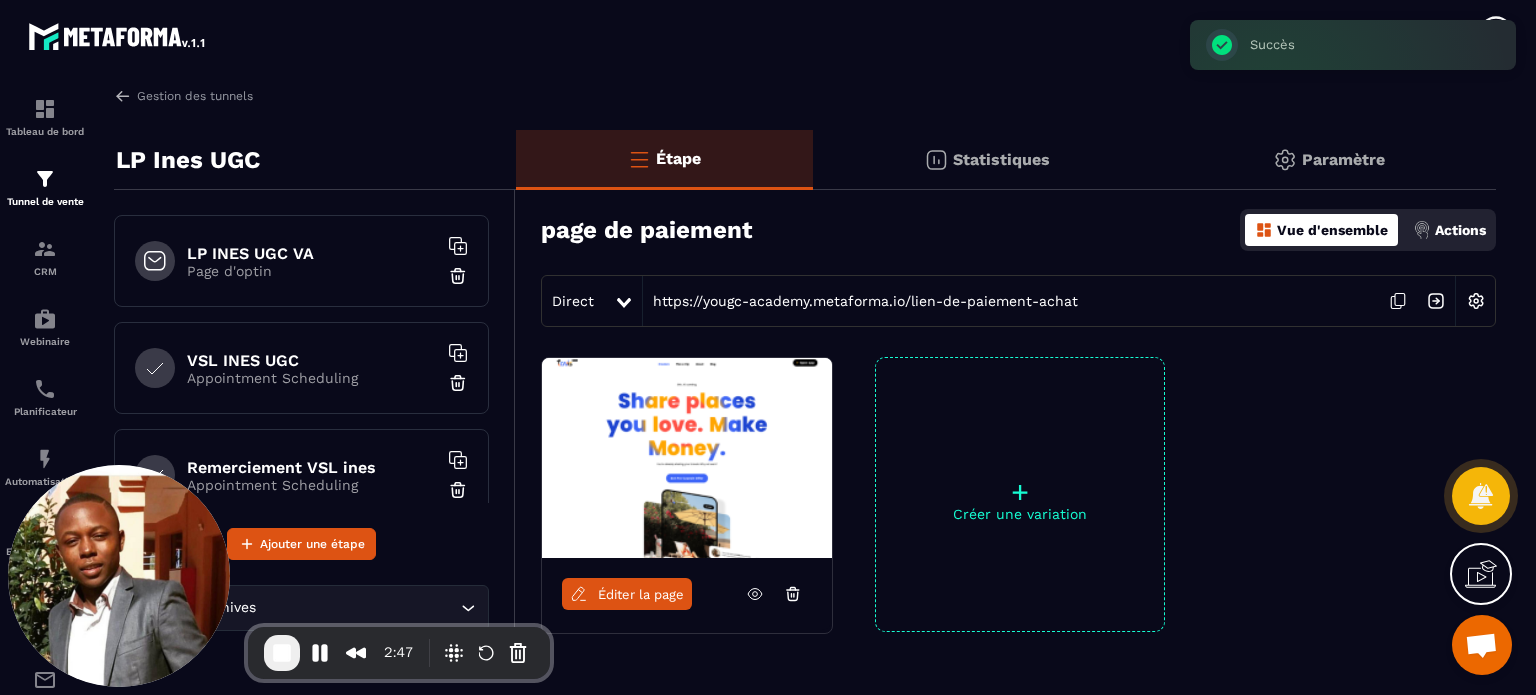 click 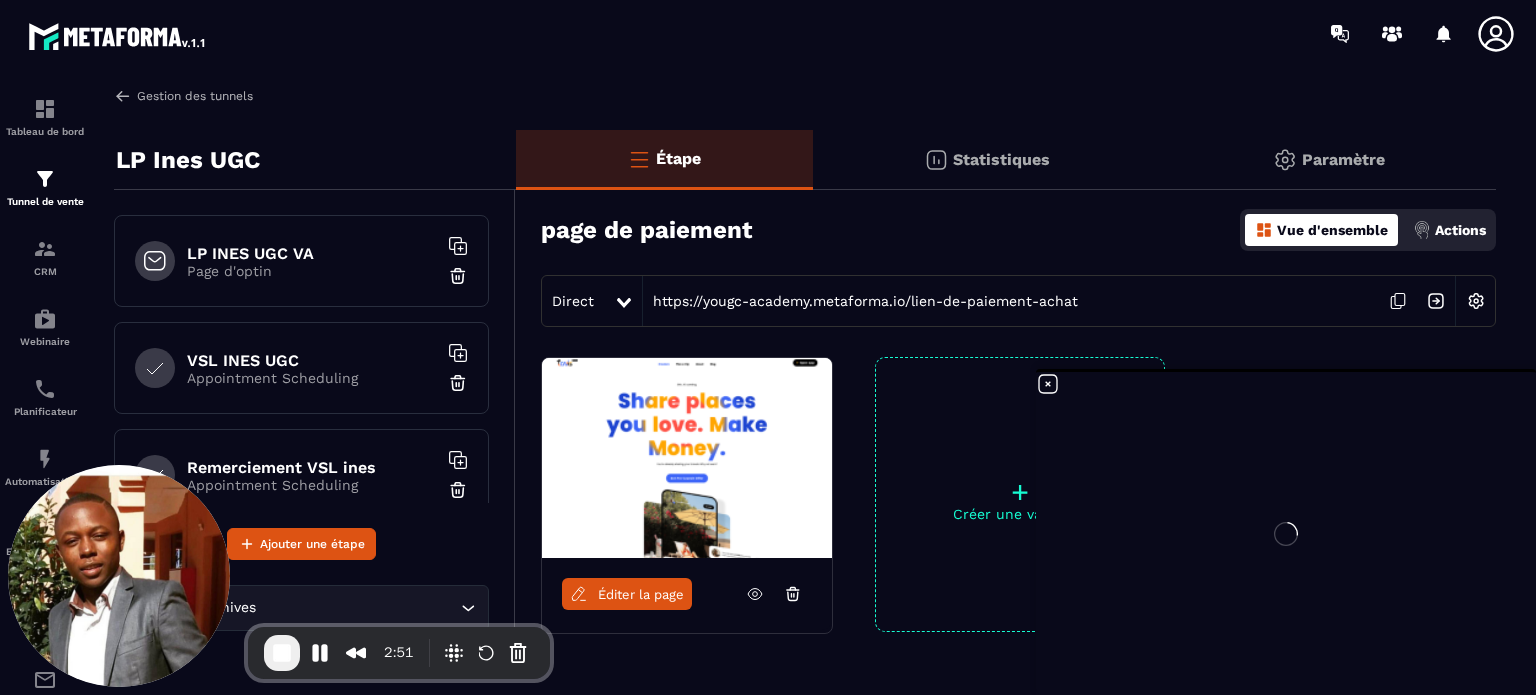 click at bounding box center (123, 96) 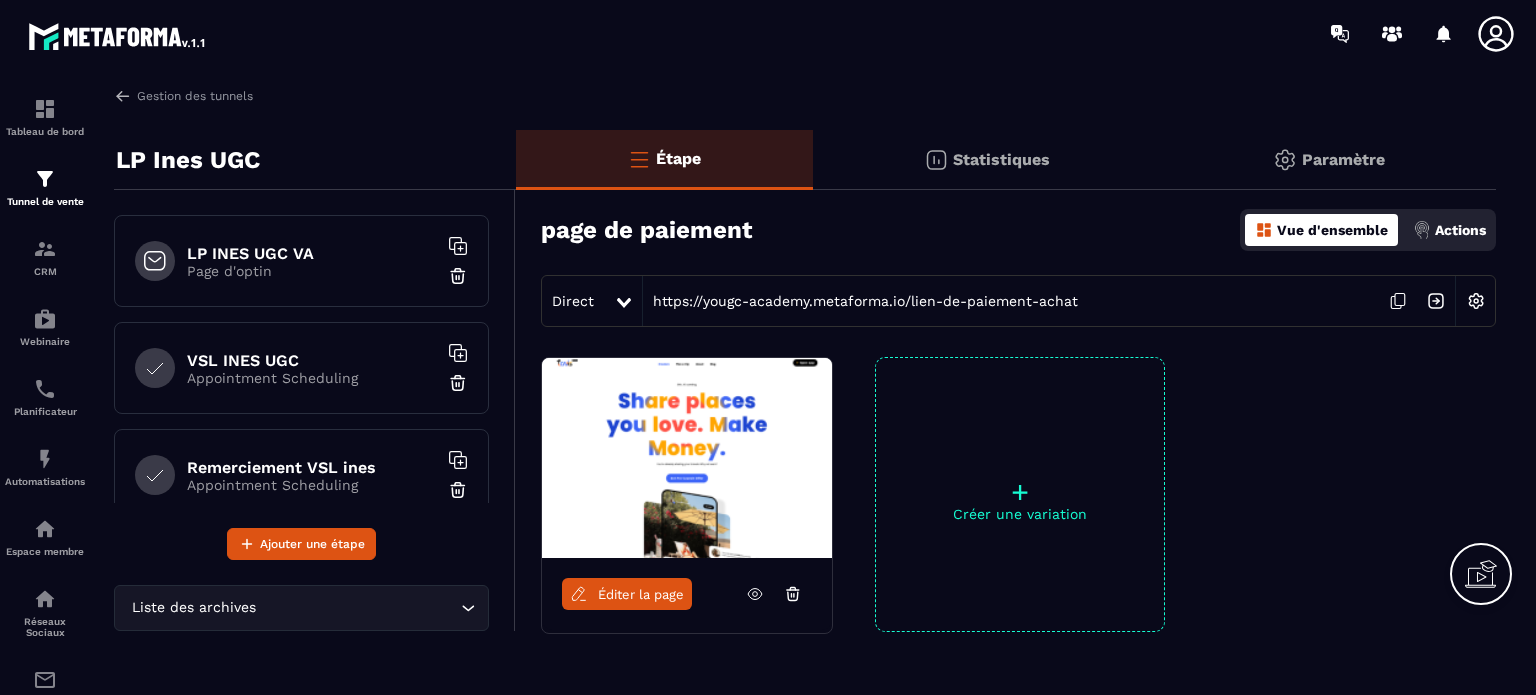 scroll, scrollTop: 0, scrollLeft: 0, axis: both 